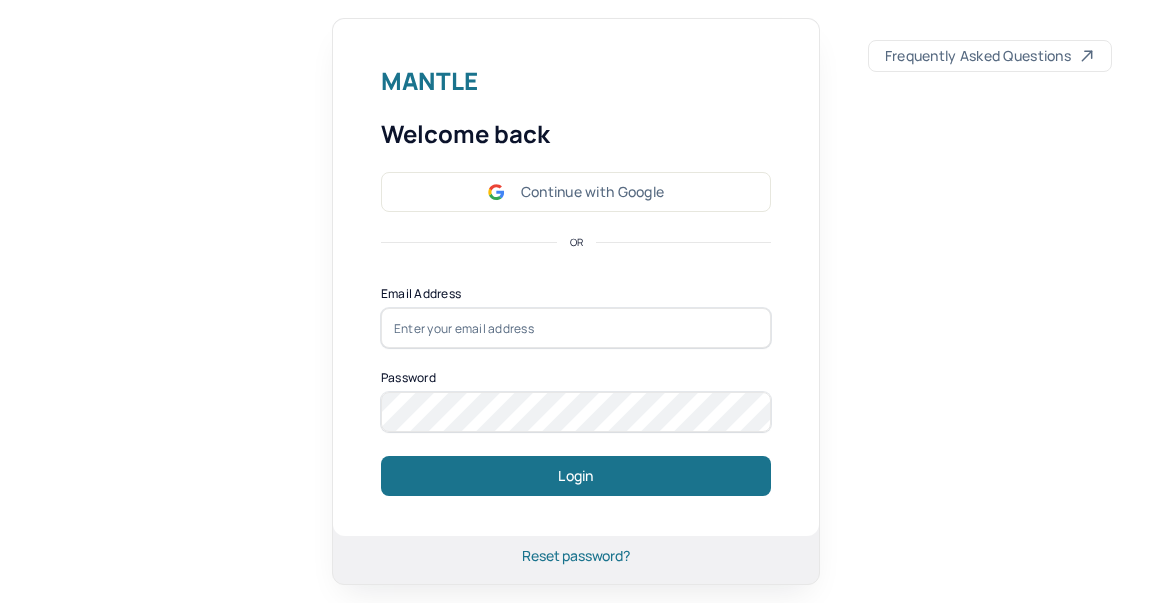 scroll, scrollTop: 0, scrollLeft: 0, axis: both 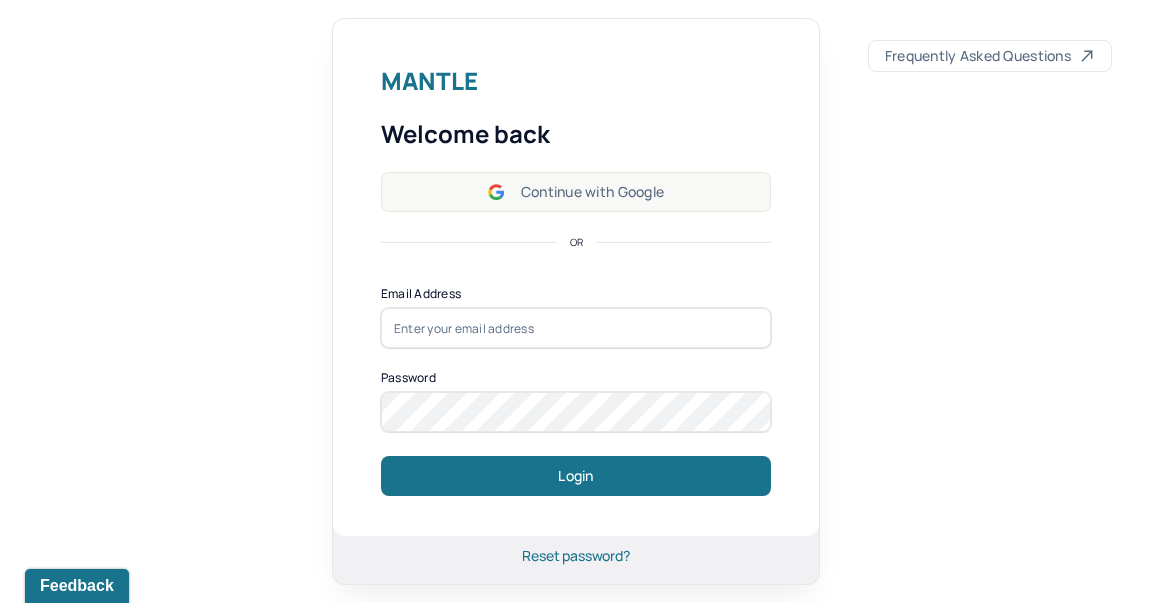 click on "Continue with Google" at bounding box center (576, 192) 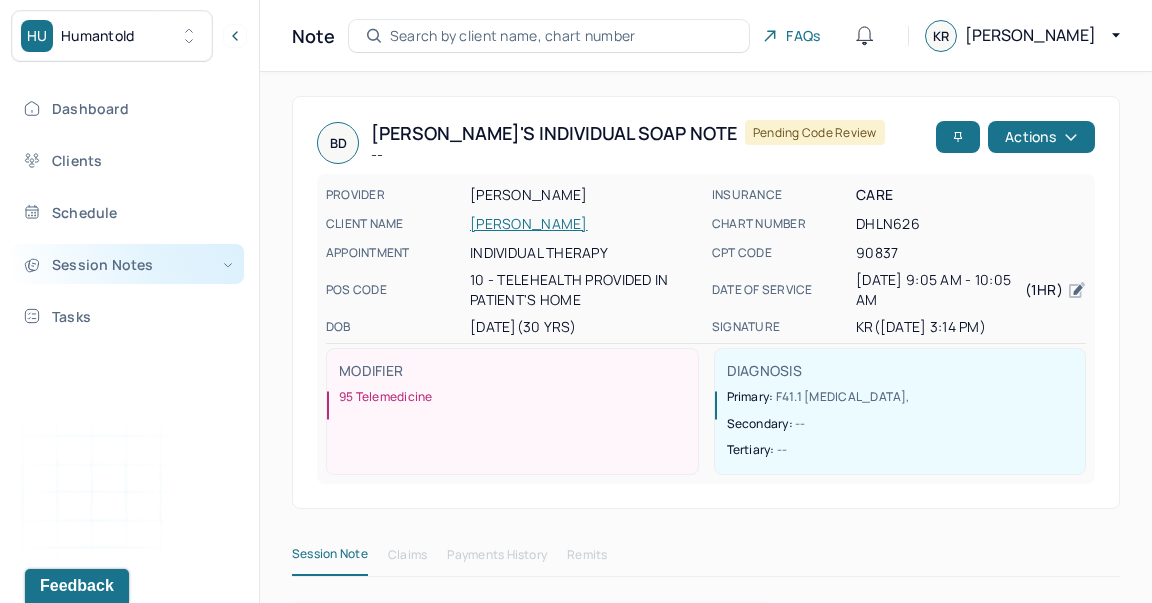 click on "Session Notes" at bounding box center (128, 264) 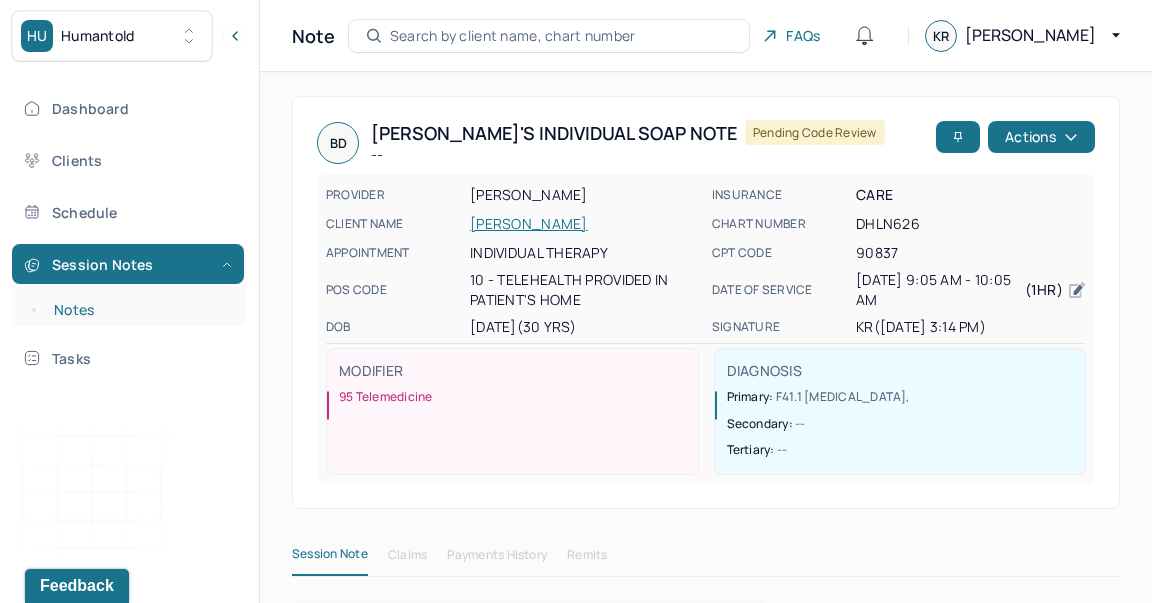 click on "Notes" at bounding box center [139, 310] 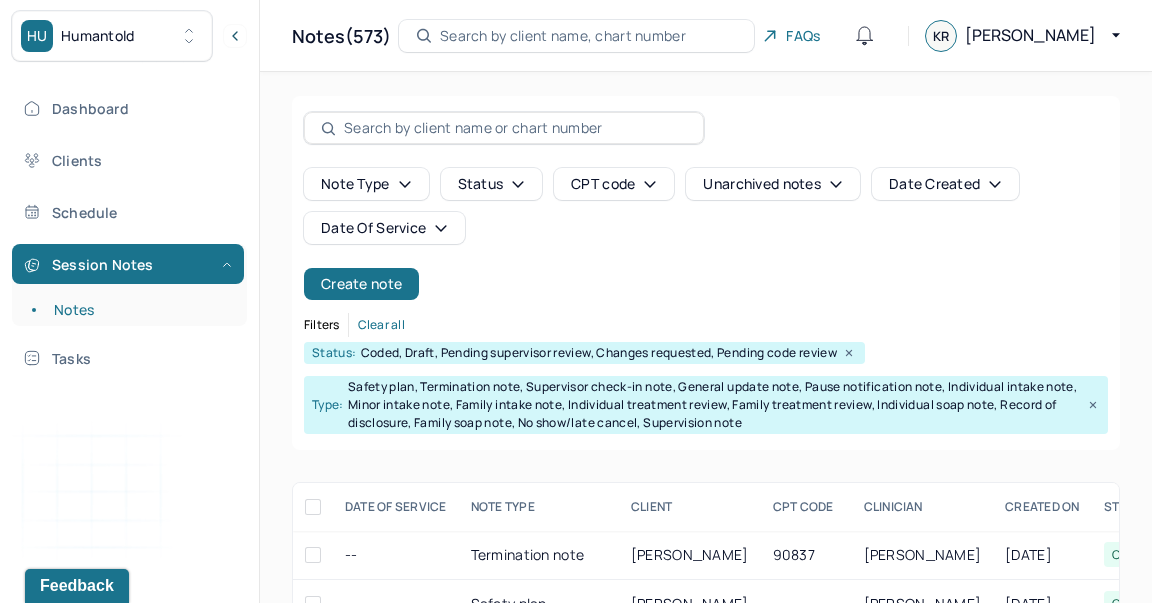 click on "Note type" at bounding box center [366, 184] 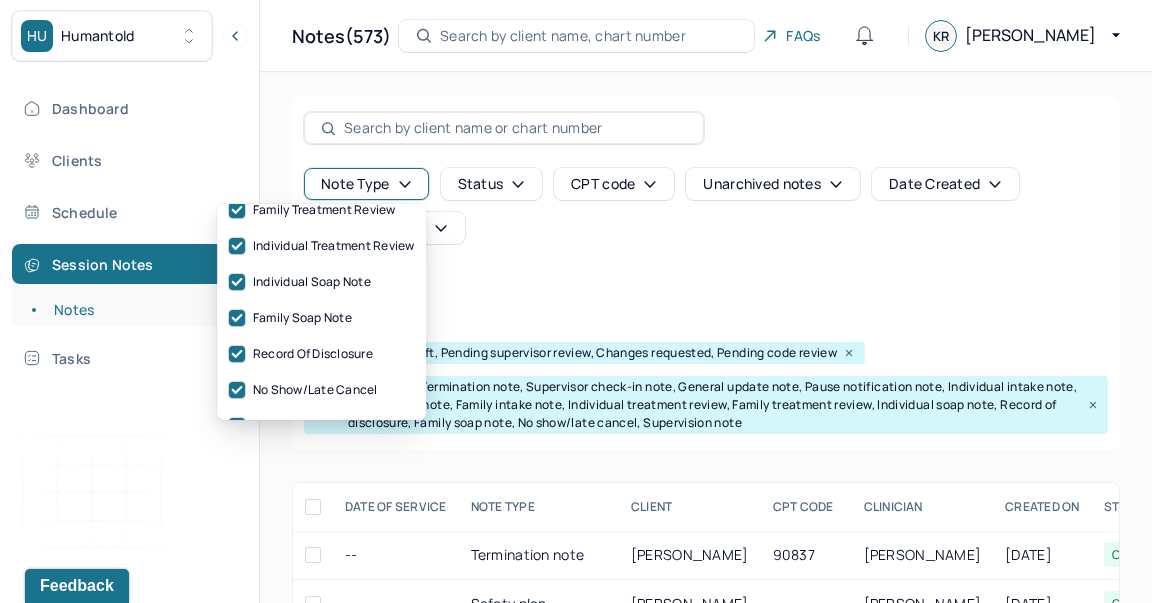 scroll, scrollTop: 112, scrollLeft: 0, axis: vertical 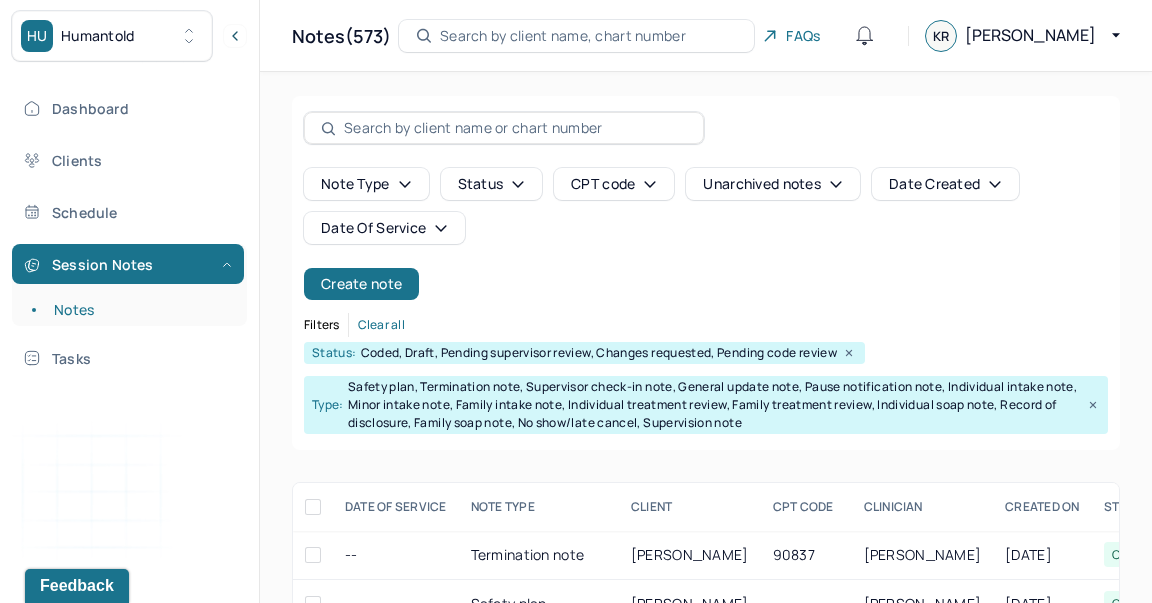 click at bounding box center (504, 128) 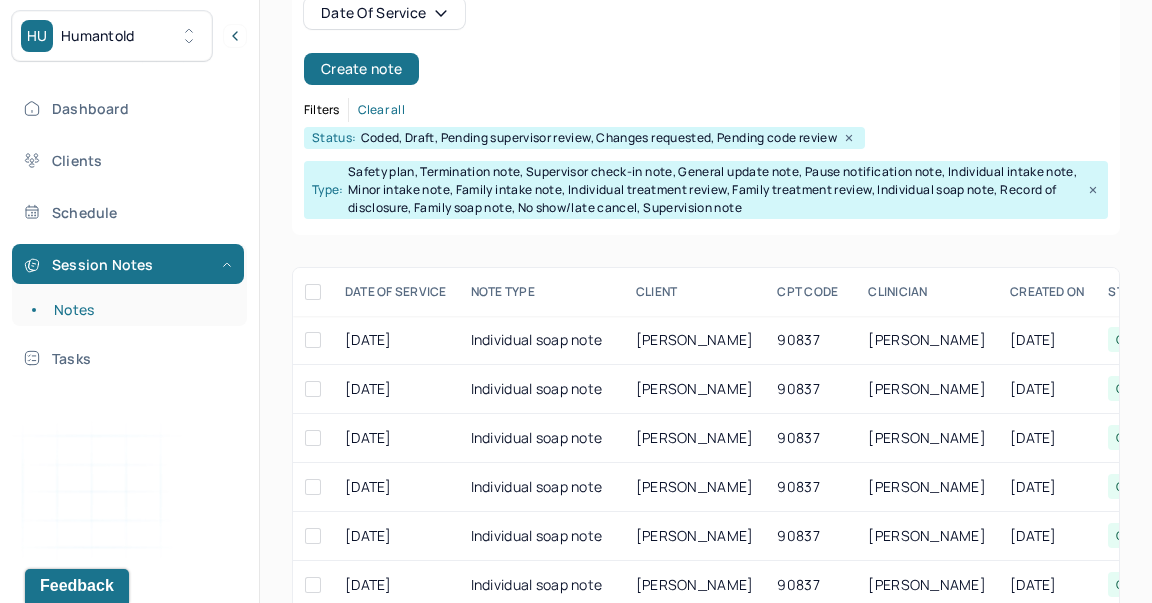 scroll, scrollTop: 224, scrollLeft: 0, axis: vertical 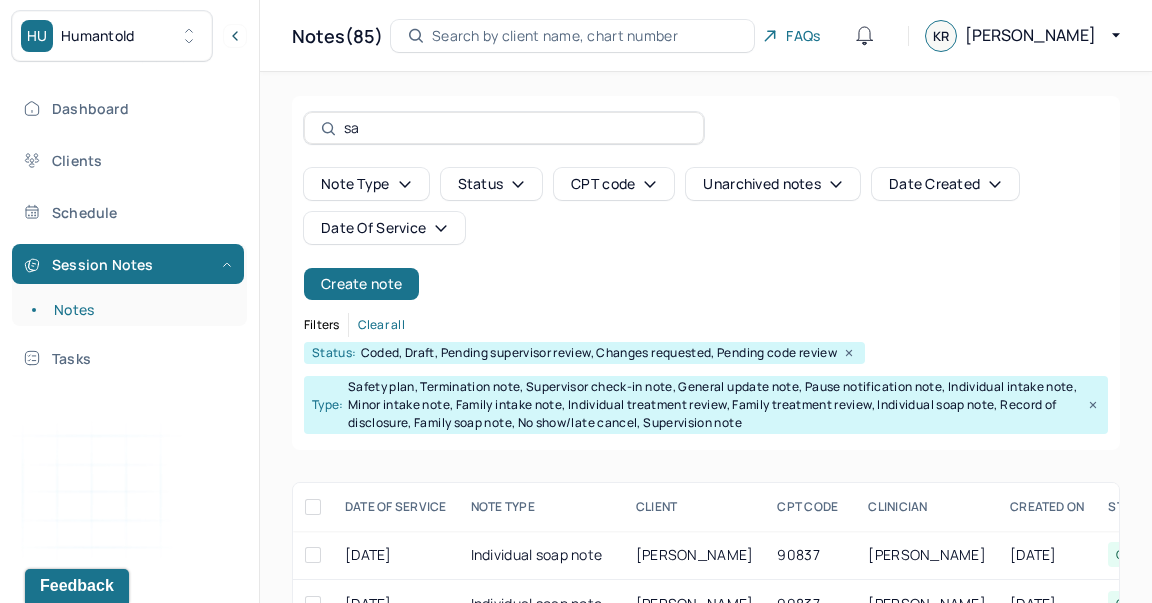 type on "s" 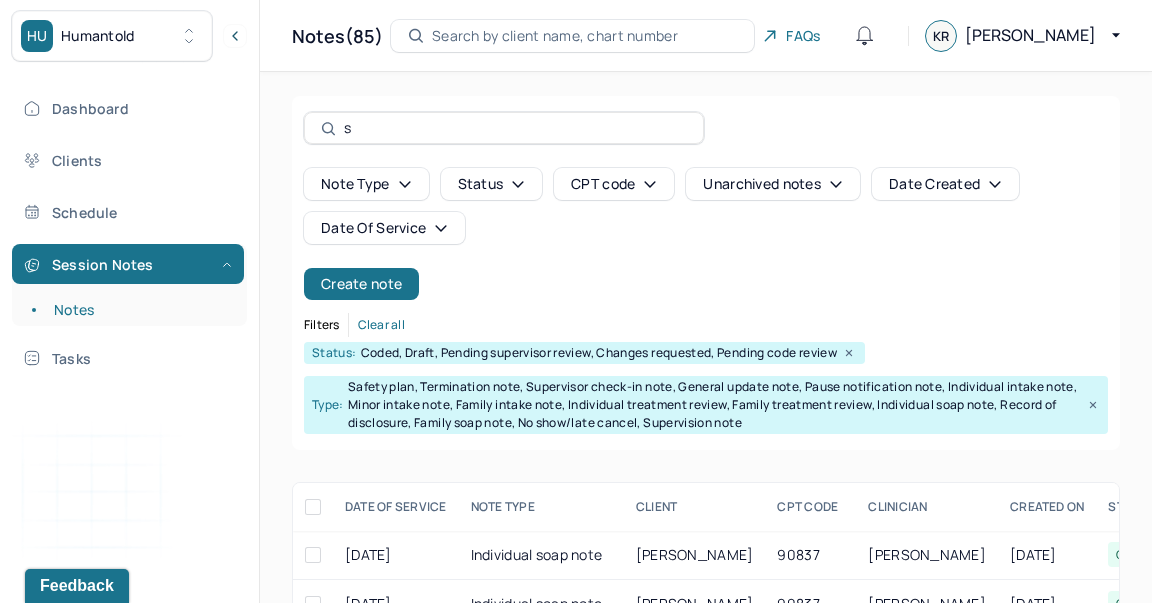 type 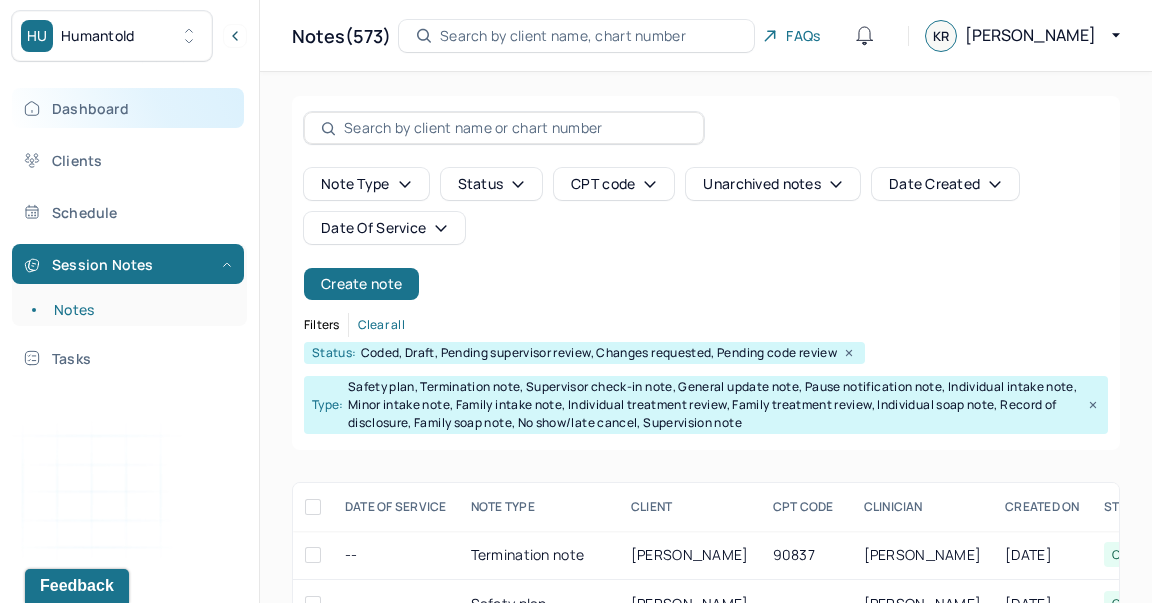 click on "Dashboard" at bounding box center [128, 108] 